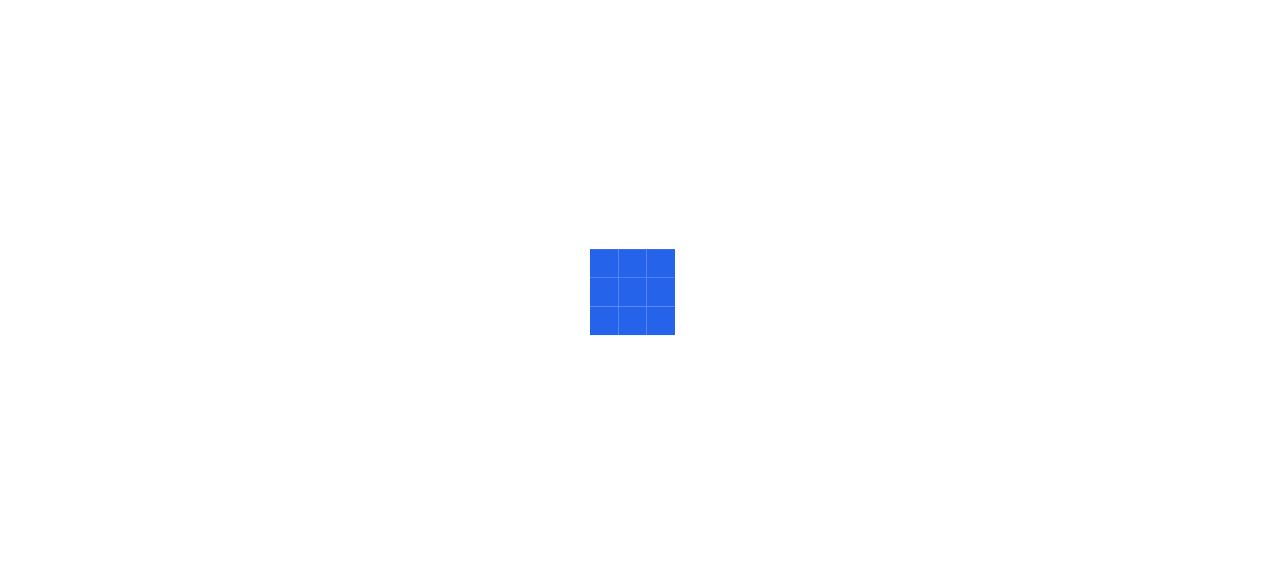 scroll, scrollTop: 0, scrollLeft: 0, axis: both 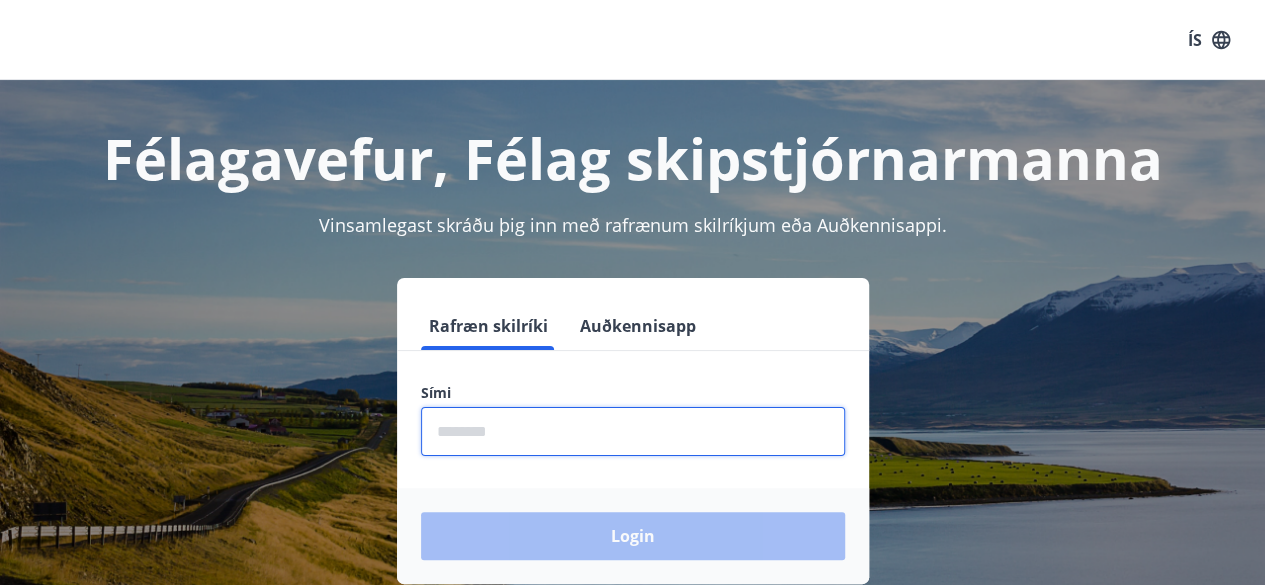 click at bounding box center [633, 431] 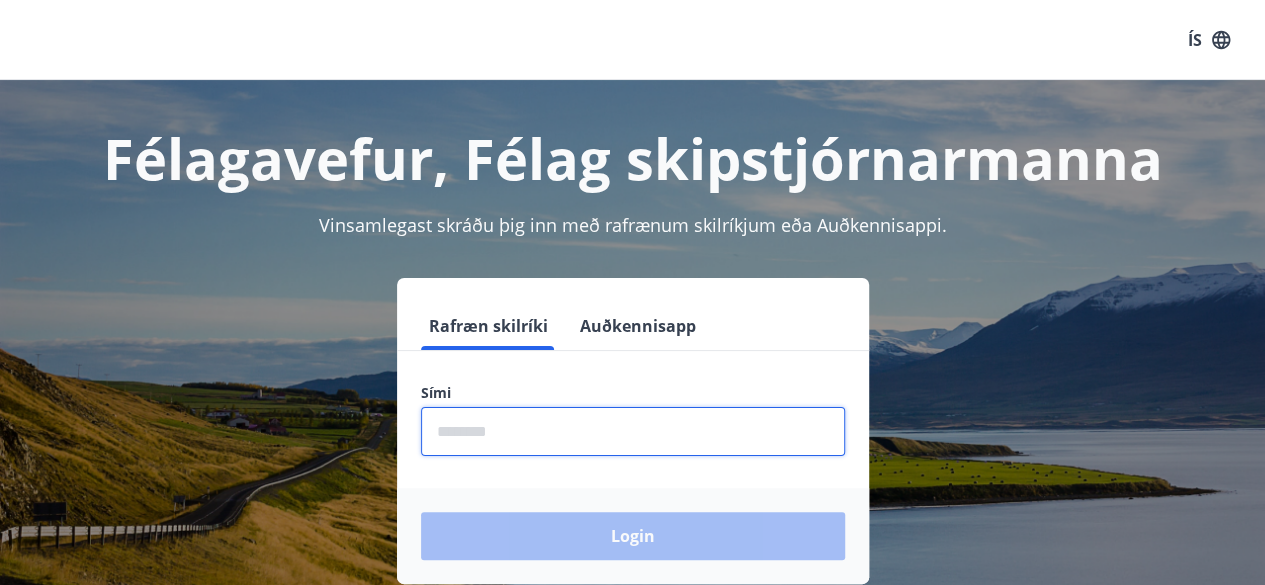 type on "********" 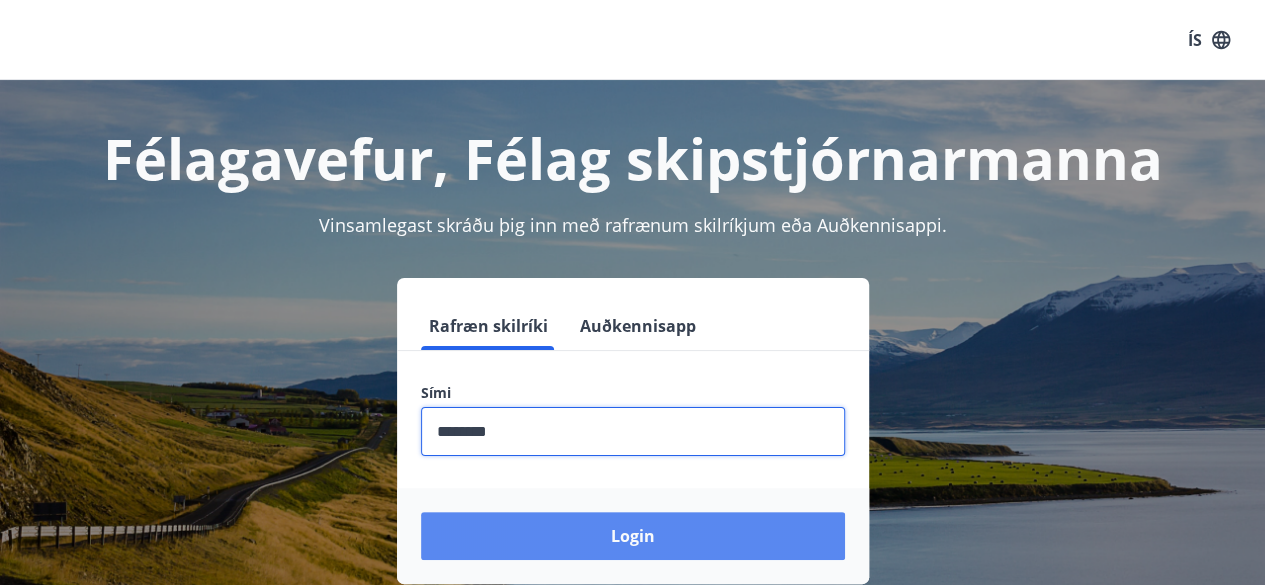 click on "Login" at bounding box center [633, 536] 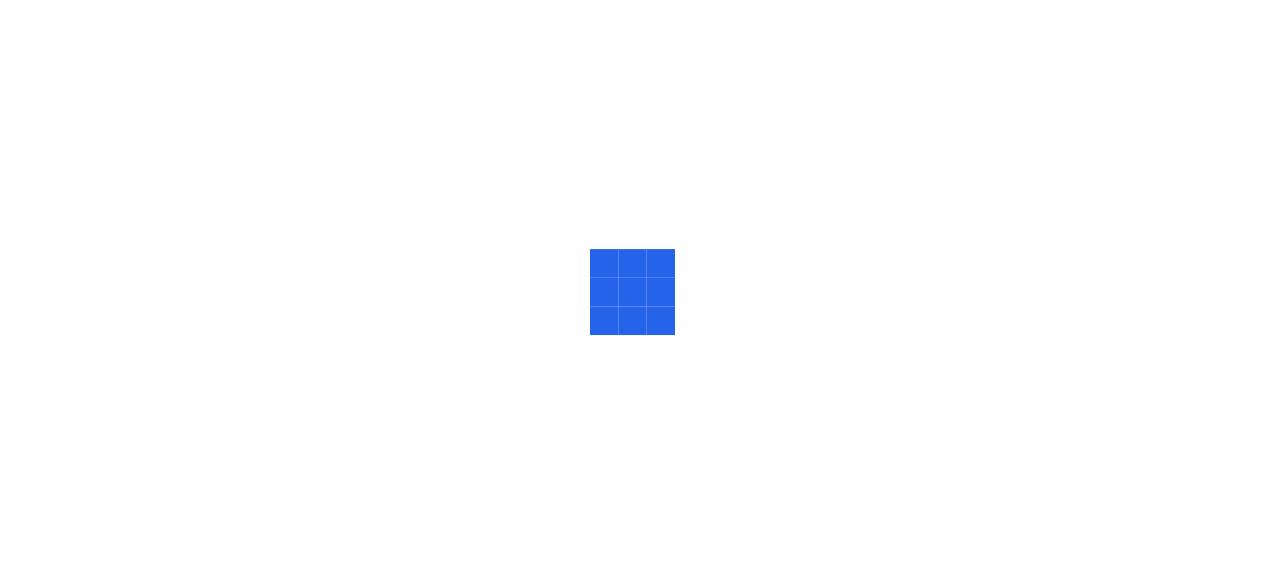 scroll, scrollTop: 0, scrollLeft: 0, axis: both 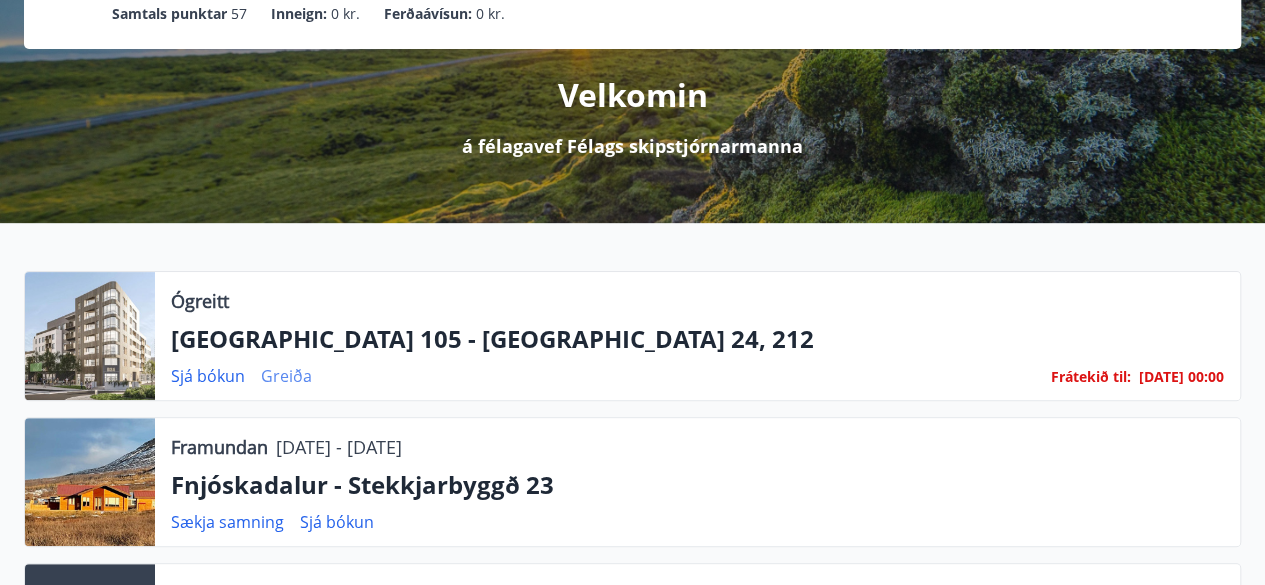 click on "Greiða" at bounding box center [286, 376] 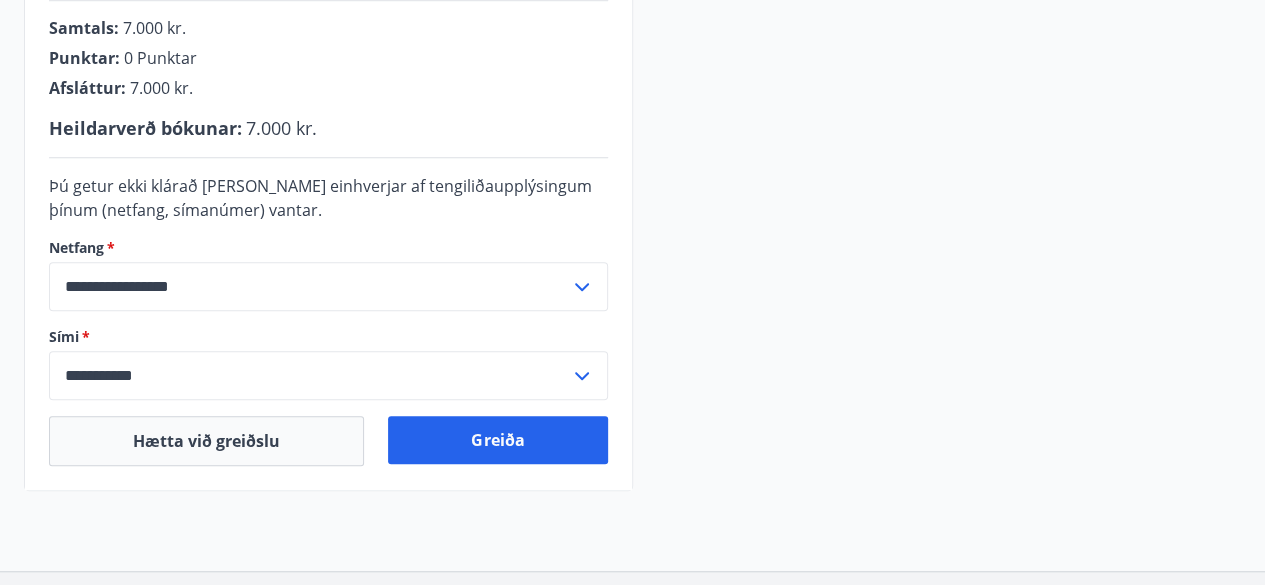 scroll, scrollTop: 600, scrollLeft: 0, axis: vertical 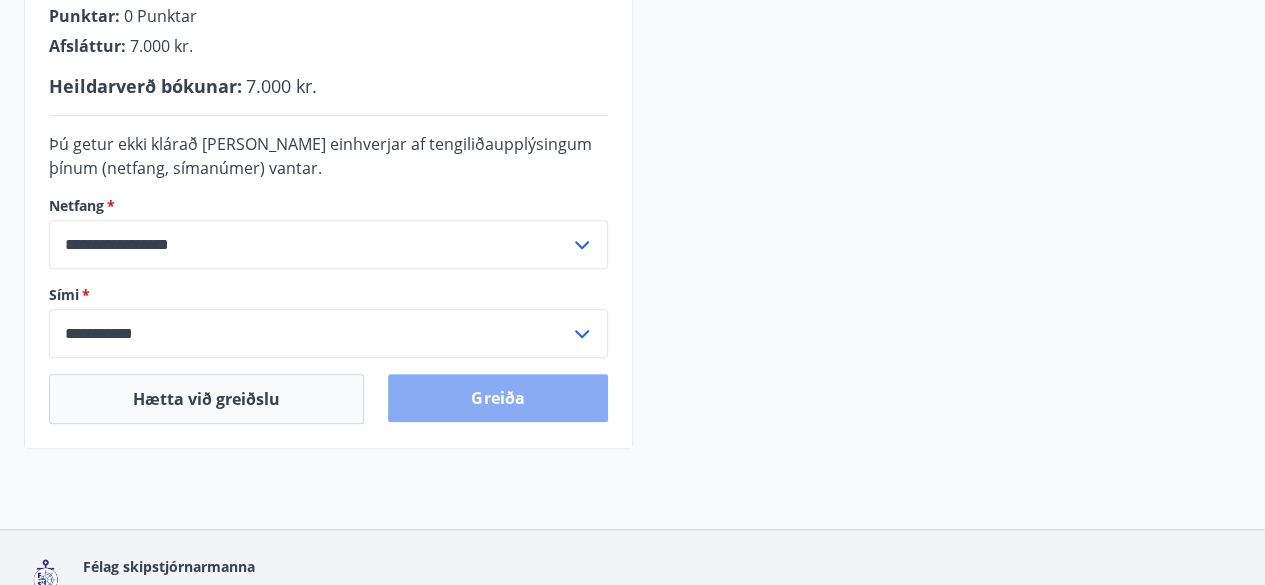 click on "Greiða" at bounding box center (497, 398) 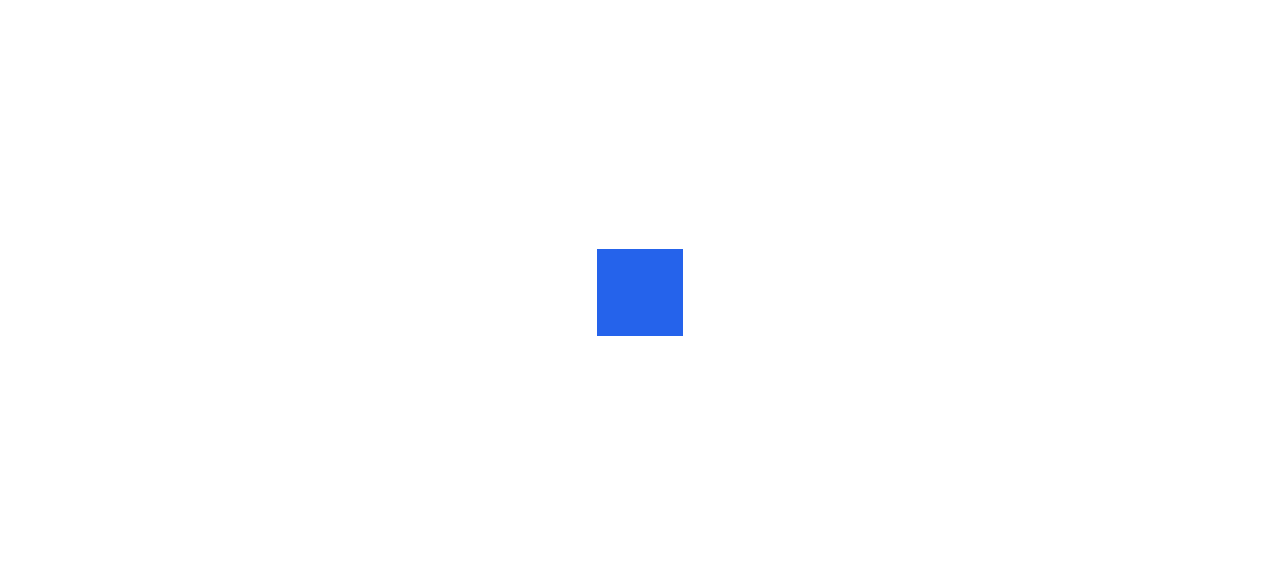 scroll, scrollTop: 0, scrollLeft: 0, axis: both 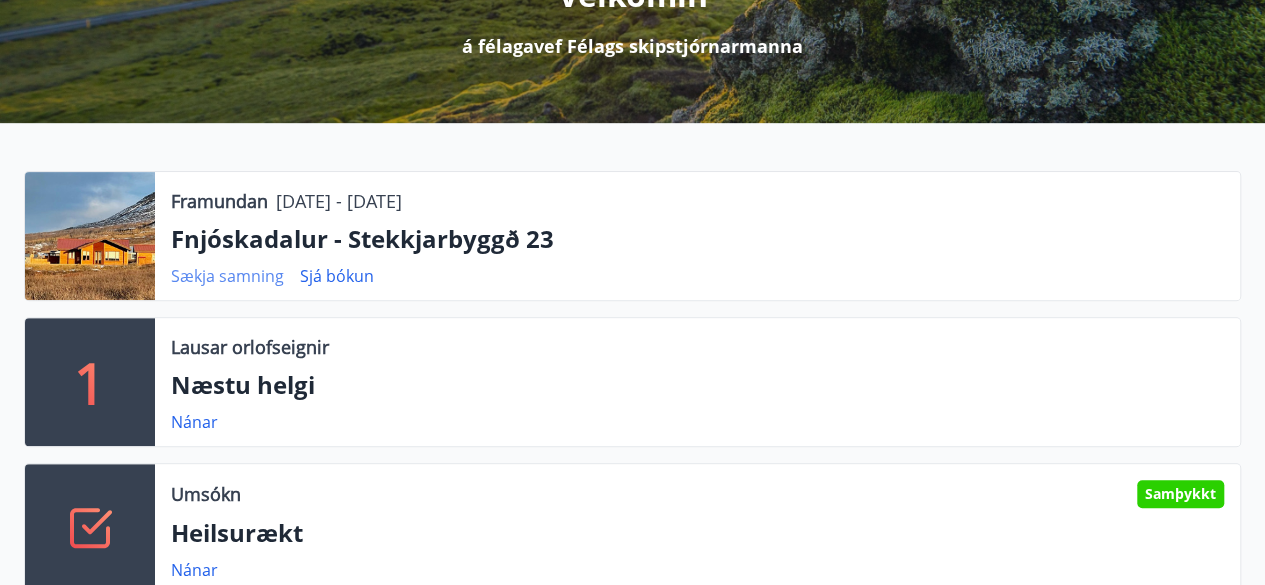click on "Sækja samning" at bounding box center [227, 276] 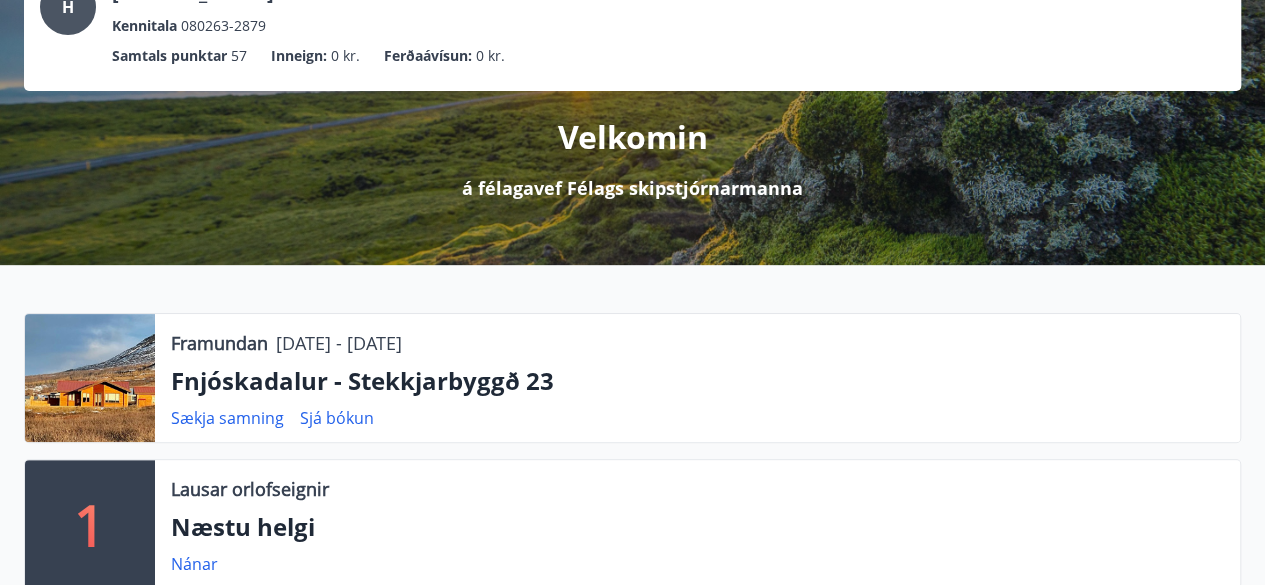 scroll, scrollTop: 200, scrollLeft: 0, axis: vertical 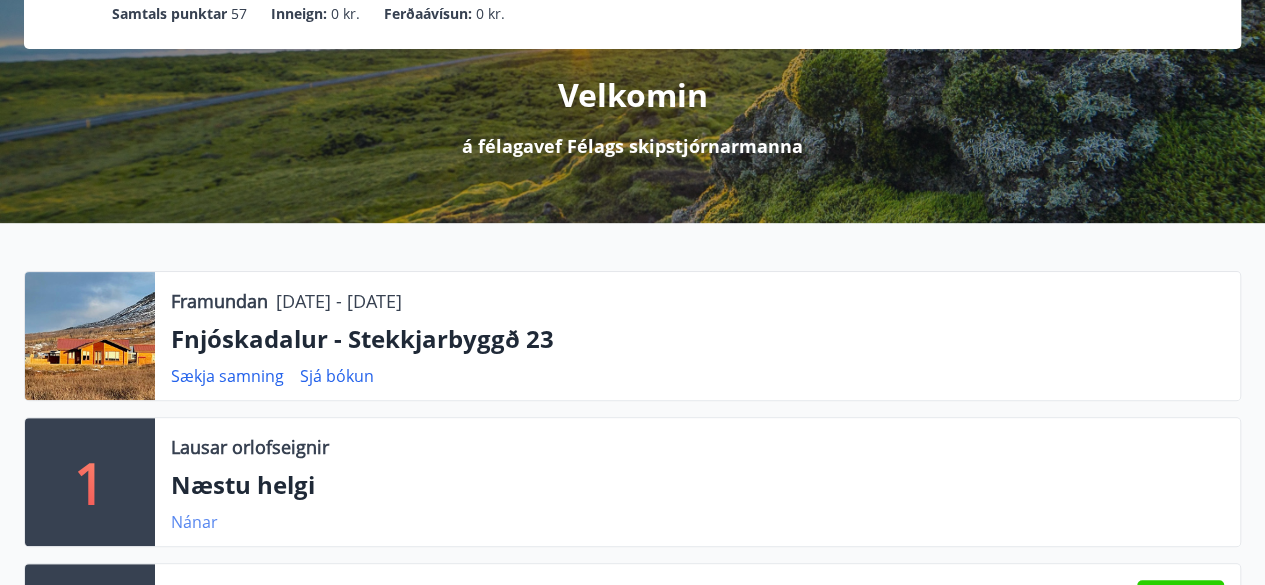 click on "Nánar" at bounding box center [194, 522] 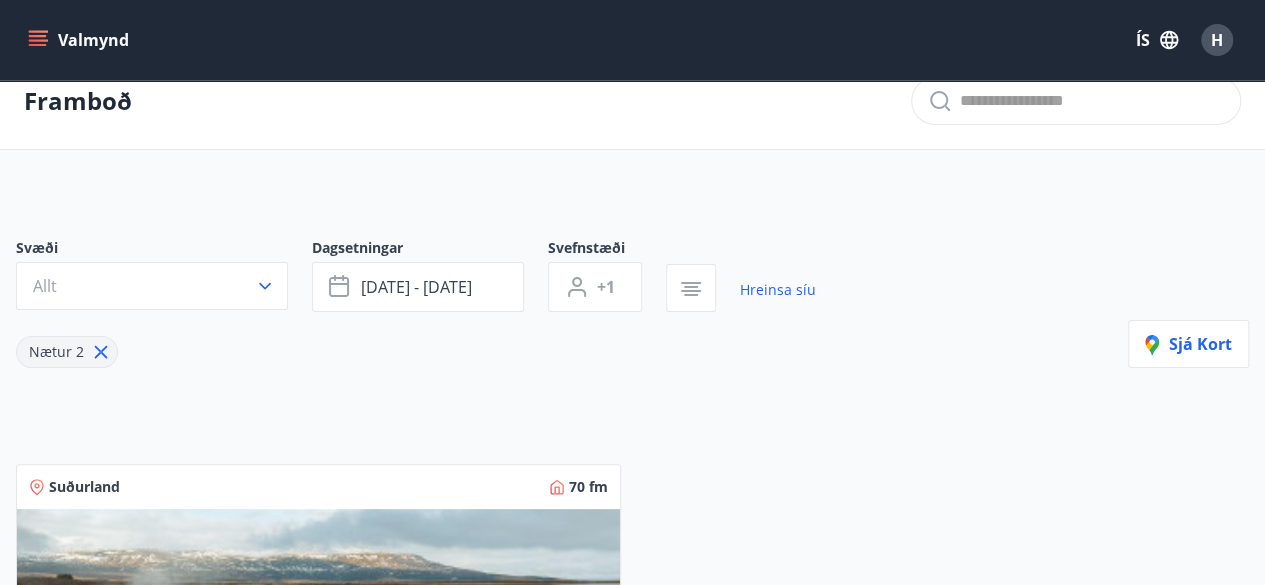 scroll, scrollTop: 0, scrollLeft: 0, axis: both 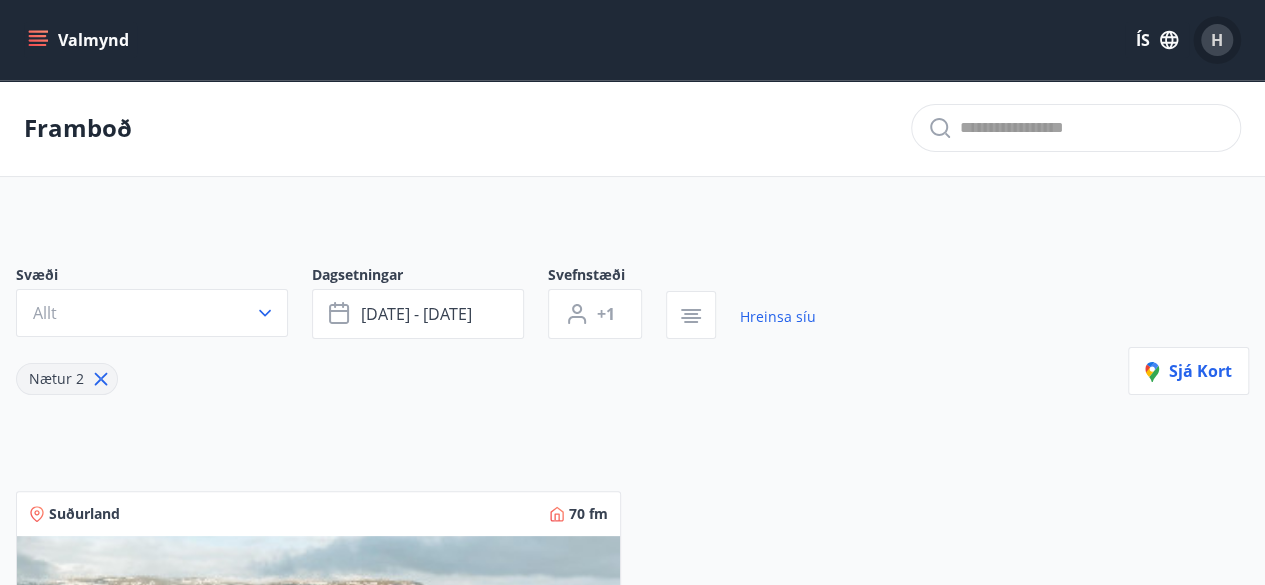 click on "H" at bounding box center [1217, 40] 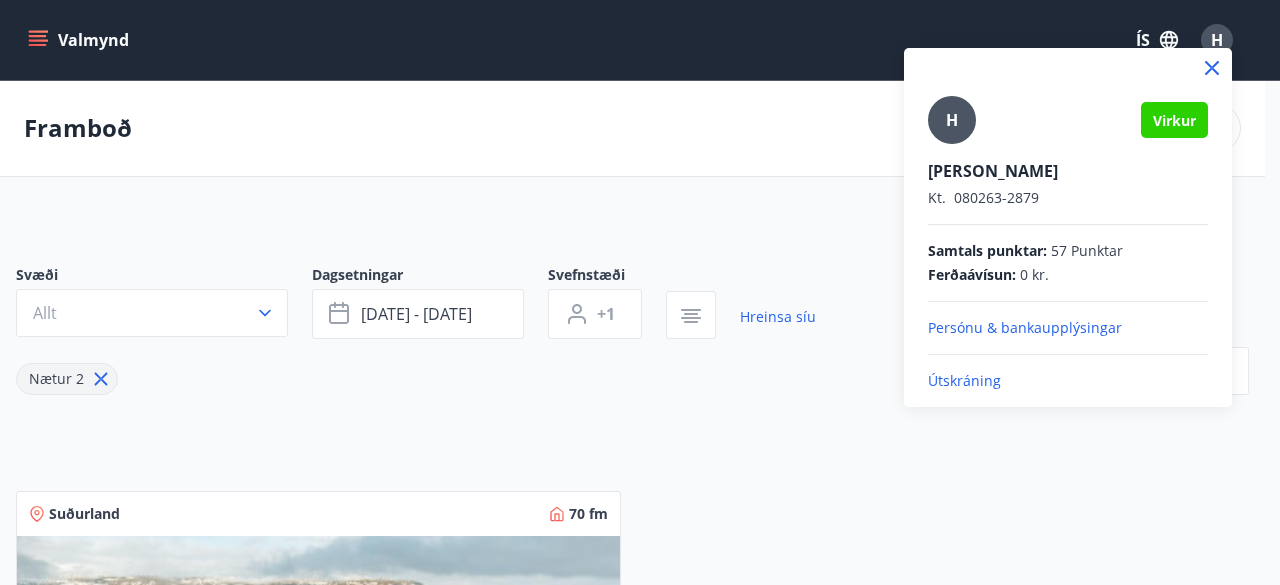 click at bounding box center [640, 292] 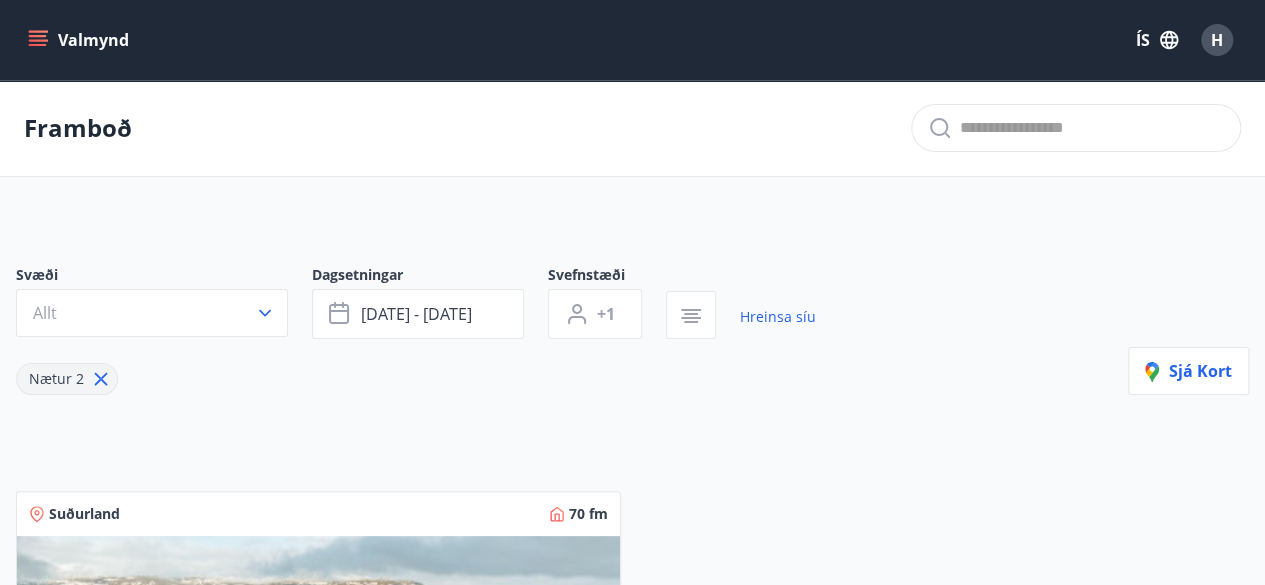 click on "Valmynd" at bounding box center (80, 40) 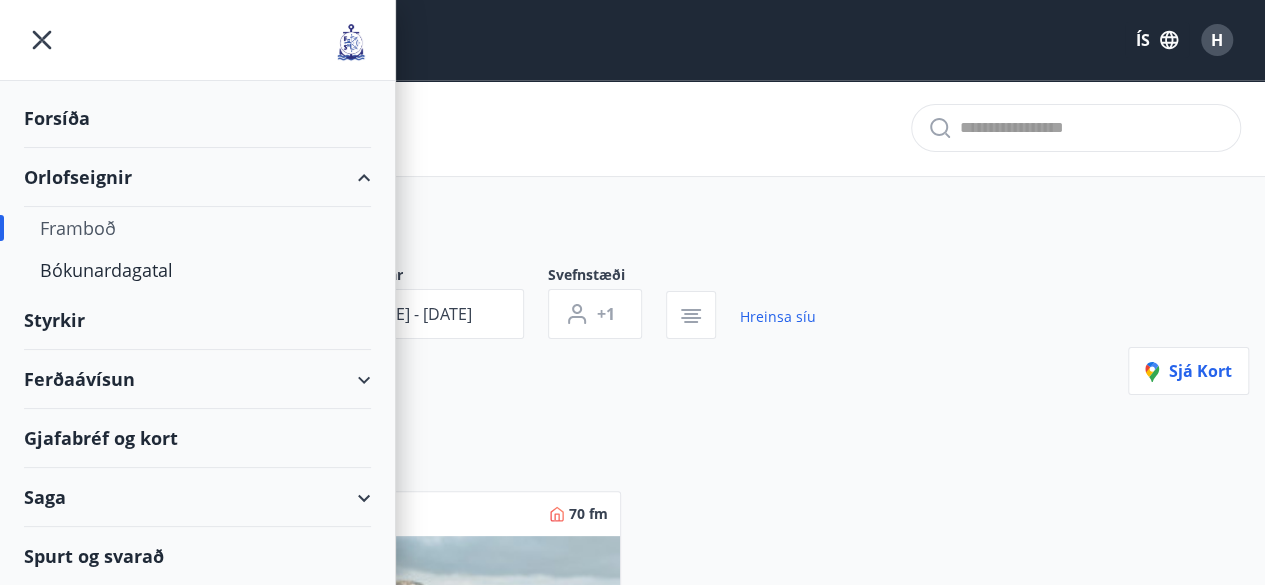 click on "Orlofseignir" at bounding box center (197, 177) 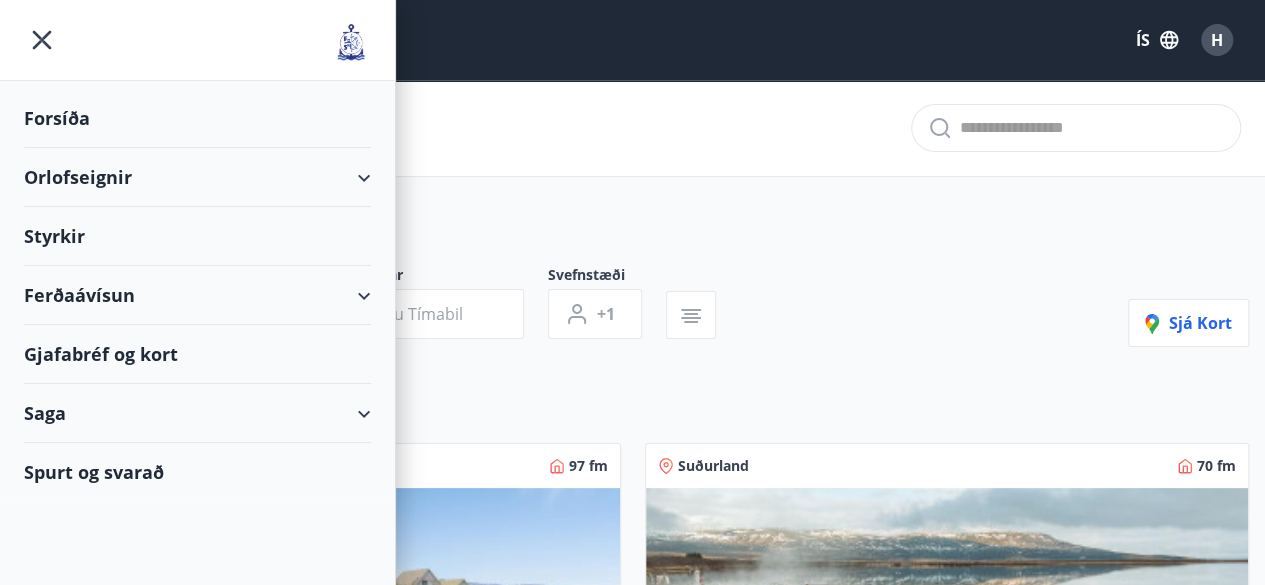 click on "Orlofseignir" at bounding box center [197, 177] 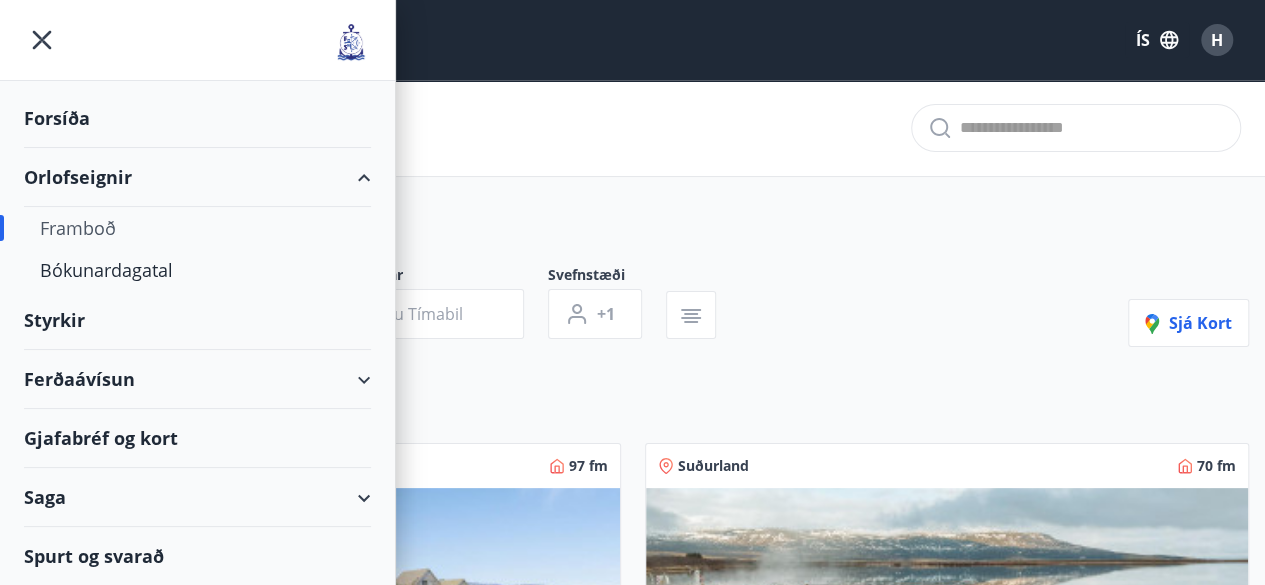 click on "Svæði Allt Dagsetningar Veldu tímabil Svefnstæði +1 Sjá kort Norðurland 97   fm 2 4 [GEOGRAPHIC_DATA] - [GEOGRAPHIC_DATA] 10, 202 [PERSON_NAME] 97 fm með svefn aðstöðu fyrir 4 Nánar Suðurland 70   fm 2 6 Brekkuskógur Orlofshús í [GEOGRAPHIC_DATA], [GEOGRAPHIC_DATA] um 15 km frá [GEOGRAPHIC_DATA]. Nánar Höfuðborgarsvæðið 117   fm 2 4 [GEOGRAPHIC_DATA] 105 - [GEOGRAPHIC_DATA] 24, 413 Íbúð 413: Rúmgóð 2ja svefnherbergja íbúð á 4. hæð. Íbúðin er skráð 117.1 m2. Nánar Höfuðborgarsvæðið 112   fm 2 4 [GEOGRAPHIC_DATA] 105 - [GEOGRAPHIC_DATA] 24, 217 Íbúð 217: Rúmgóð 2ja svefnherbergja íbúð á 2. hæð. Nánar Höfuðborgarsvæðið 116   fm 3 6 [GEOGRAPHIC_DATA] 105 - [GEOGRAPHIC_DATA] 24, 313 Íbúð 313: Rúmgóð 3ja svefnherbergja íbúð á 3. hæð. Nánar Höfuðborgarsvæðið 117   fm 3 6 [GEOGRAPHIC_DATA] 105 - [GEOGRAPHIC_DATA] 24, 212 Íbúð 212: Rúmgóð 3ja svefnherbergja íbúð á 2. hæð. Íbúðin er skráð 117.5 m2. Nánar Vesturland 97   fm 5 7 Skorradalur - Vatnsendahlíð 175 Nánar Höfuðborgarsvæðið 102   fm 3 7 Nánar" at bounding box center (632, 2765) 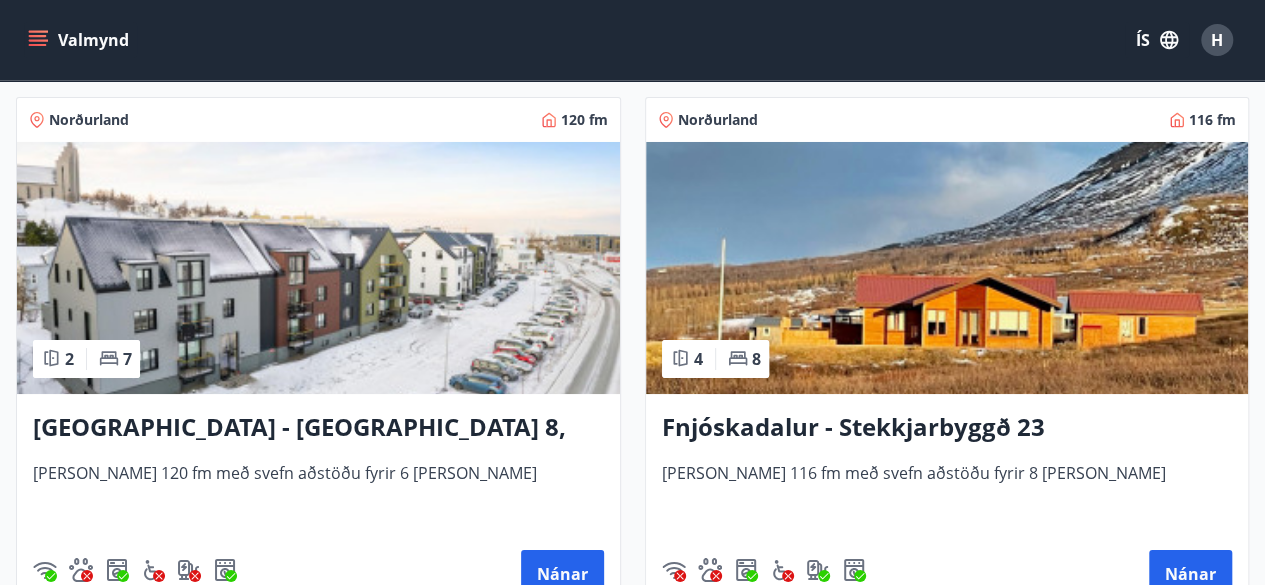 scroll, scrollTop: 3600, scrollLeft: 0, axis: vertical 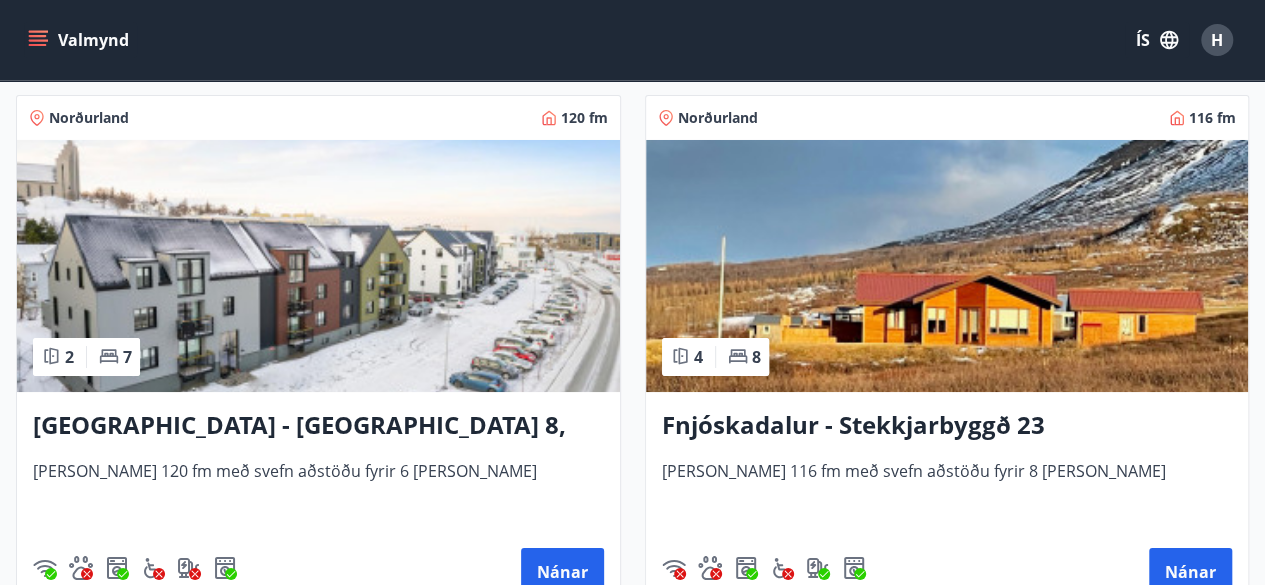 click on "Fnjóskadalur - Stekkjarbyggð 23" at bounding box center [947, 426] 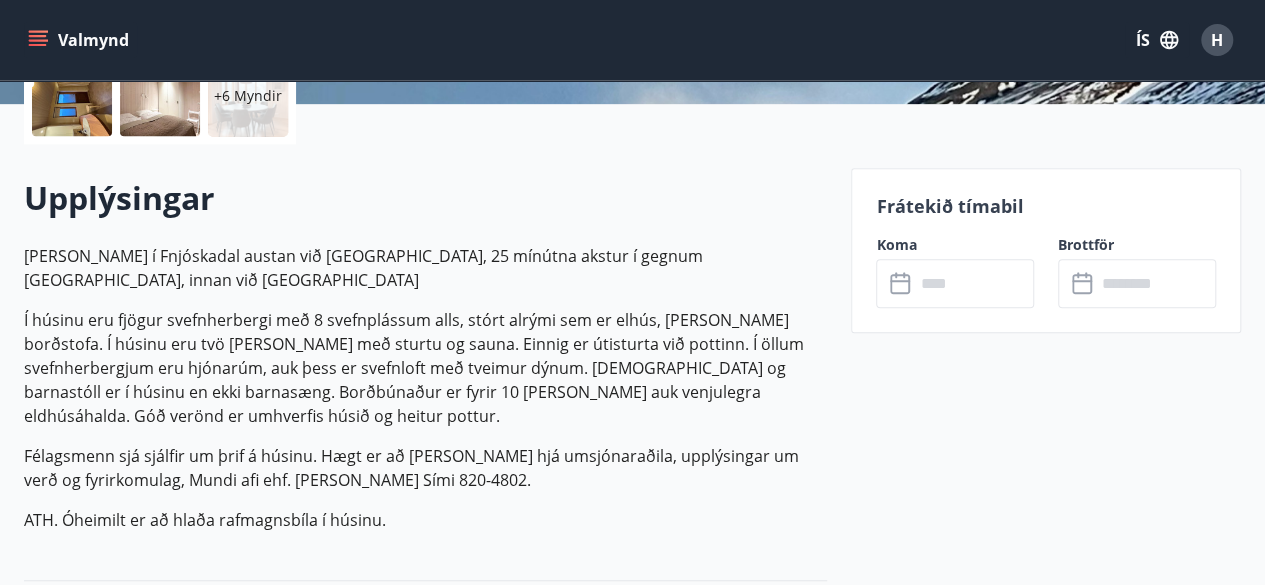 scroll, scrollTop: 500, scrollLeft: 0, axis: vertical 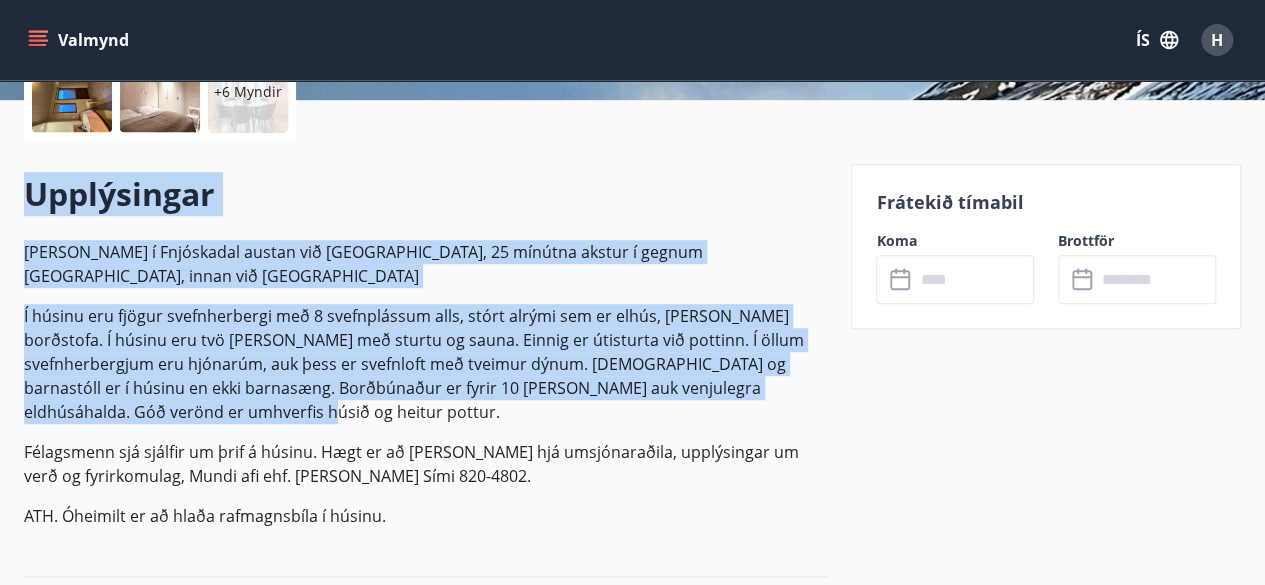 drag, startPoint x: 23, startPoint y: 195, endPoint x: 216, endPoint y: 386, distance: 271.53268 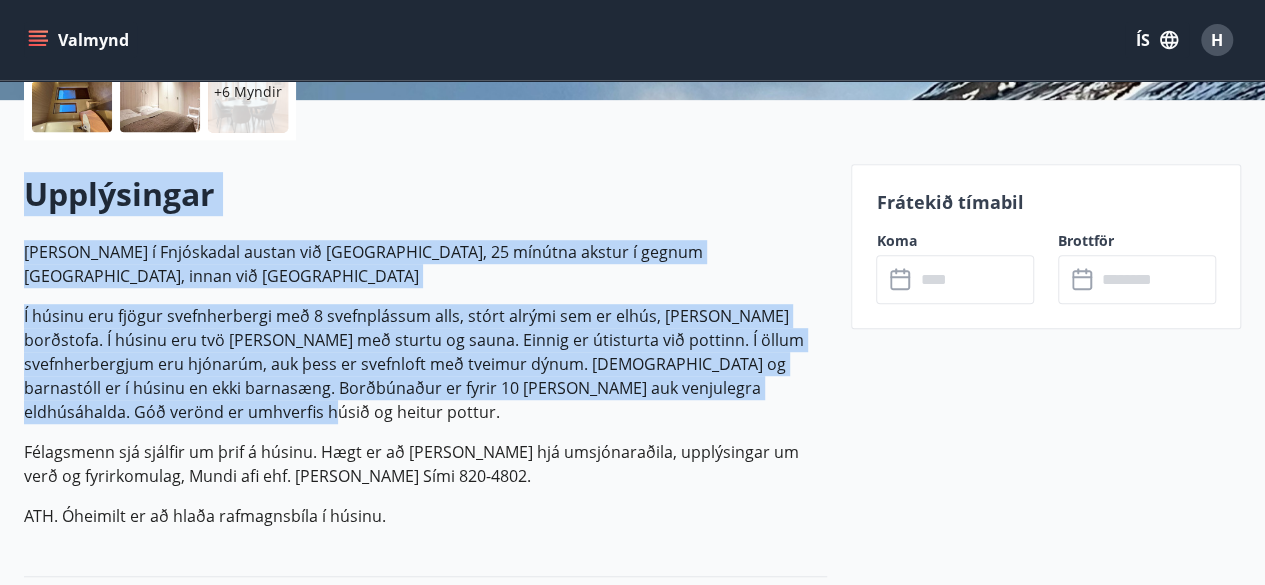click on "+6 Myndir Upplýsingar [PERSON_NAME] í [GEOGRAPHIC_DATA] austan við [GEOGRAPHIC_DATA], 25 mínútna akstur í gegnum [GEOGRAPHIC_DATA], innan við Vaglaskóg
Í húsinu eru fjögur svefnherbergi með 8 svefnplássum alls, stórt alrými sem er elhús, [PERSON_NAME] borðstofa.  Í húsinu eru tvö [PERSON_NAME] með sturtu og sauna.  Einnig er útisturta við pottinn.  Í öllum svefnherbergjum eru hjónarúm, auk þess er svefnloft með tveimur dýnum.  [DEMOGRAPHIC_DATA] og barnastóll er í húsinu en ekki barnasæng. Borðbúnaður er fyrir 10 [PERSON_NAME] auk venjulegra eldhúsáhalda. Góð verönd er umhverfis húsið og heitur pottur.
Félagsmenn sjá sjálfir um þrif á húsinu. Hægt er að [PERSON_NAME] hjá umsjónaraðila, upplýsingar um verð og fyrirkomulag, Mundi afi ehf. [PERSON_NAME] Sími 820-4802.
[GEOGRAPHIC_DATA].   Óheimilt er að hlaða rafmagnsbíla í húsinu.
Svefnaðstaða Svefnherbergi : 4 Svefnstæði : 8 Rúm : 4 Barnarúm : [PERSON_NAME] Svefnherbergi Tvíbreitt rúm 180x200 Svefnherbergi Tvíbreitt rúm" at bounding box center (413, 1949) 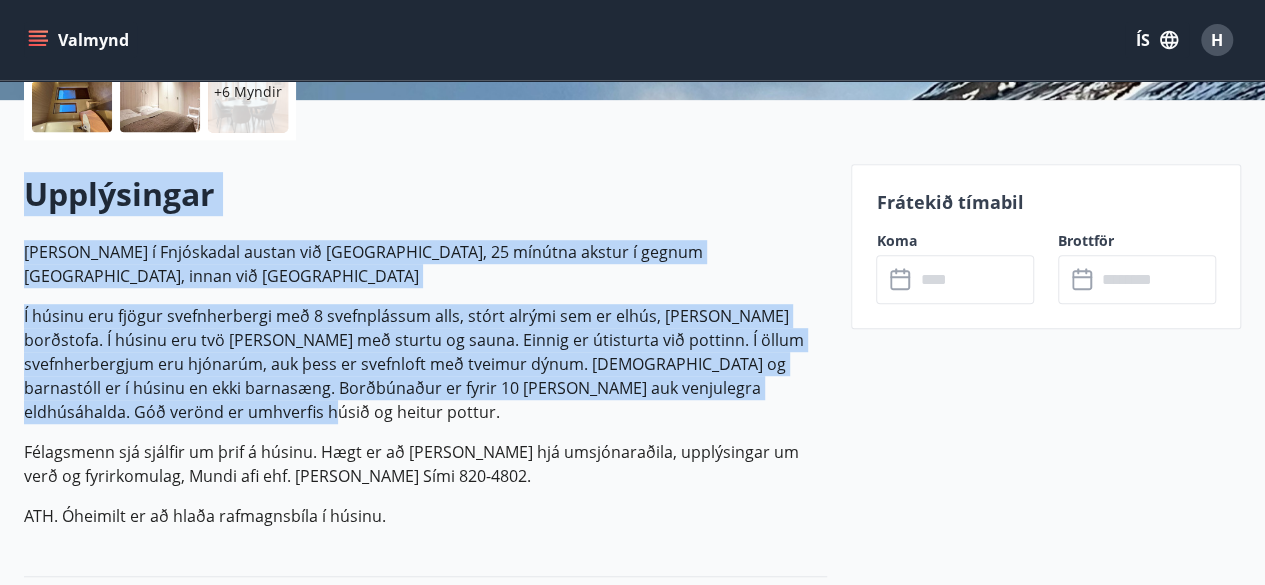 copy on "Upplýsingar [PERSON_NAME] í [GEOGRAPHIC_DATA] austan við [GEOGRAPHIC_DATA], 25 mínútna akstur í gegnum [GEOGRAPHIC_DATA], innan við Vaglaskóg
Í húsinu eru fjögur svefnherbergi með 8 svefnplássum alls, stórt alrými sem er elhús, [PERSON_NAME] borðstofa.  Í húsinu eru tvö [PERSON_NAME] með sturtu og sauna.  Einnig er útisturta við pottinn.  Í öllum svefnherbergjum eru hjónarúm, auk þess er svefnloft með tveimur dýnum.  [DEMOGRAPHIC_DATA] og barnastóll er í húsinu en ekki barnasæng. Borðbúnaður er fyrir 10 [PERSON_NAME] auk venjulegra eldhúsáhalda. Góð verönd er umhverfis húsið og heitur pottur." 